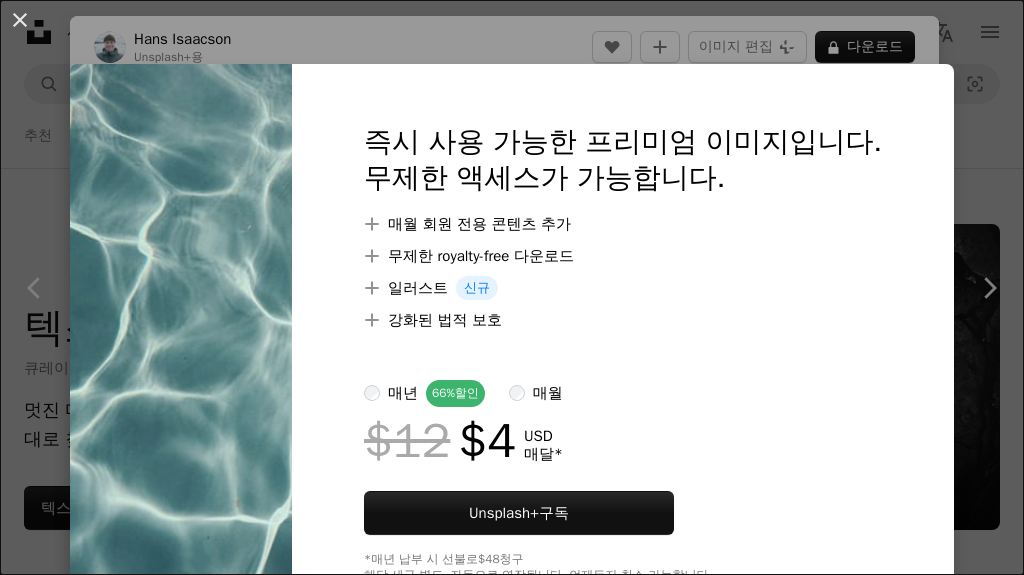 scroll, scrollTop: 11594, scrollLeft: 0, axis: vertical 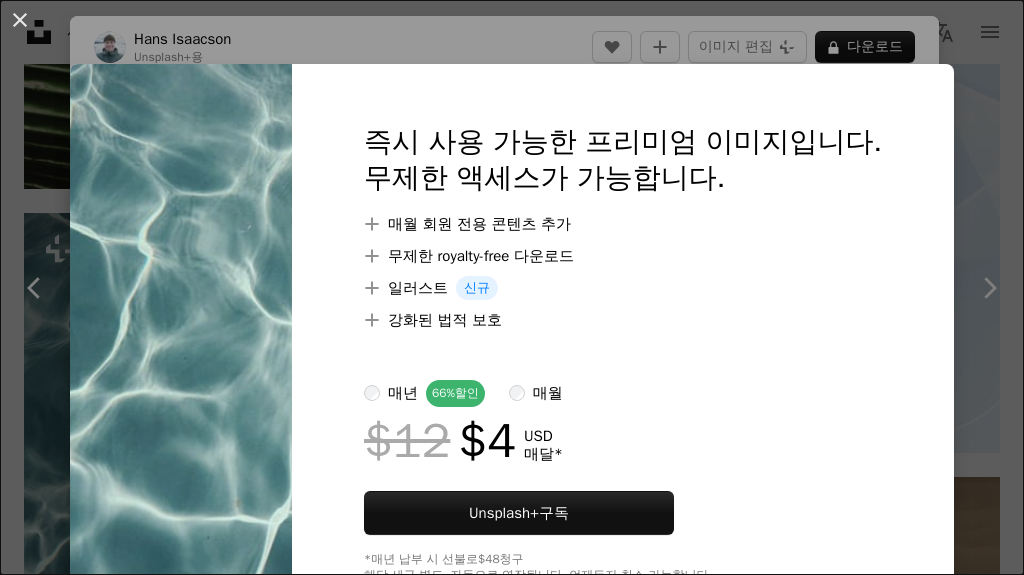 click on "An X shape 즉시 사용 가능한 프리미엄 이미지입니다. 무제한 액세스가 가능합니다. A plus sign 매월 회원 전용 콘텐츠 추가 A plus sign 무제한 royalty-free 다운로드 A plus sign 일러스트  신규 A plus sign 강화된 법적 보호 매년 66%  할인 매월 $12   $4 USD 매달 * Unsplash+  구독 *매년 납부 시 선불로  $48  청구 해당 세금 별도. 자동으로 연장됩니다. 언제든지 취소 가능합니다." at bounding box center [512, 287] 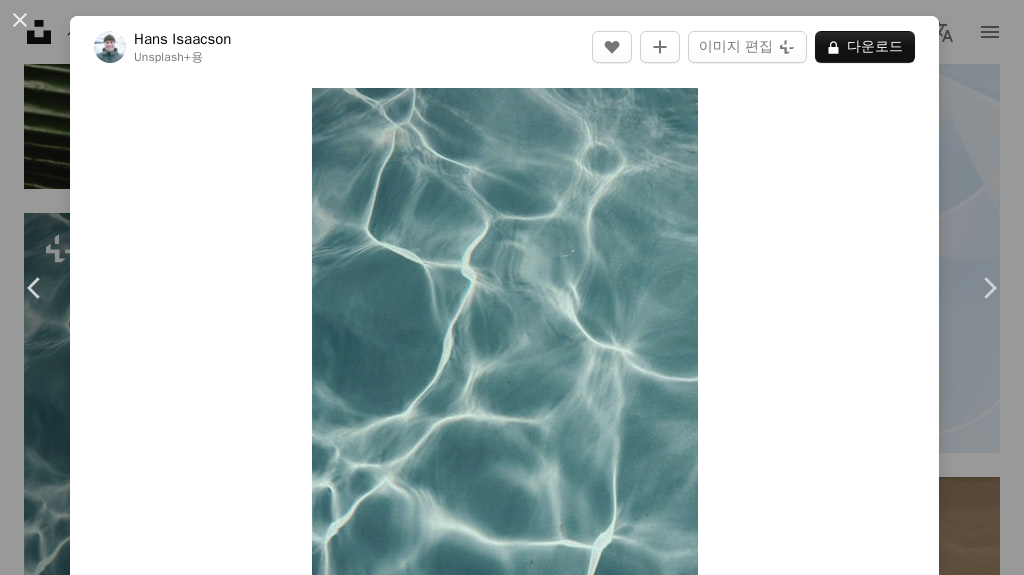 click on "Chevron right" at bounding box center [989, 288] 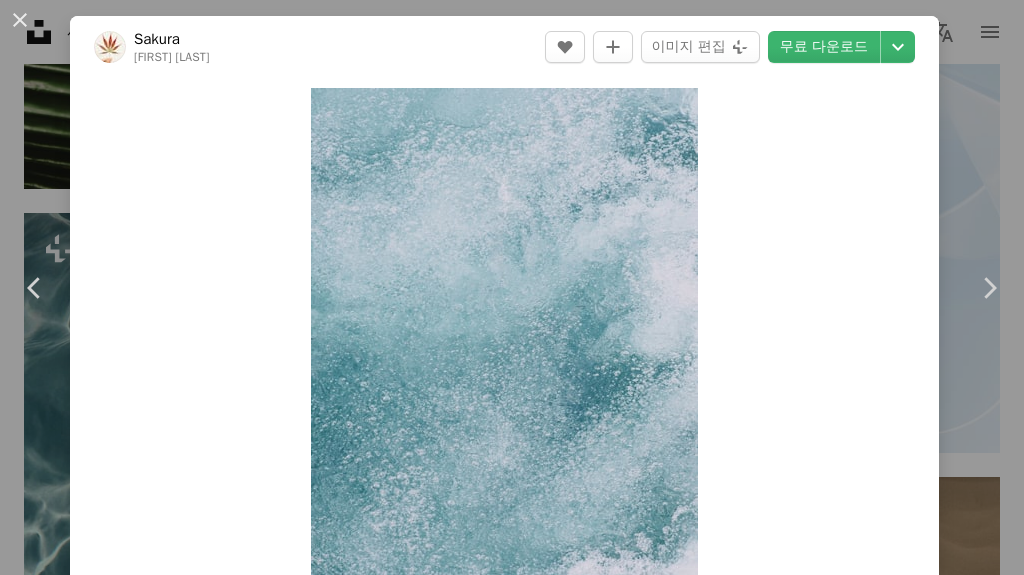 click on "An X shape Chevron left Chevron right [FIRST] [LAST] sakura0v0 A heart A plus sign 이미지 편집   Plus sign for Unsplash+ 무료 다운로드 Chevron down Zoom in 조회수 6,363,476 다운로드 67,660 소개 매체 사진 ,  텍스처 A forward-right arrow 공유 Info icon 정보 More Actions Calendar outlined 2018년 4월 5일 에 게시됨 Camera NIKON CORPORATION, NIKON D7200 Safety Unsplash 라이선스 하에서 무료로 사용 가능 텍스처 파랑 무늬 수중 거품 물 질감 거품 맑은 물 샴페인 배경 추상적인 바다 바깥 청록 바다 파도 HD 배경화면 iStock에서 프리미엄 관련 이미지 찾아보기  |  코드 UNSPLASH20로 20% 할인 혜택 받기 iStock에서 더 많은 자료 보기  ↗ 관련 이미지 A heart A plus sign [FIRST] [LAST] Arrow pointing down Plus sign for Unsplash+ A heart A plus sign [FIRST] [LAST] Unsplash+ 용 A lock   다운로드 A heart A plus sign [FIRST] [LAST] 고용 가능 A checkmark inside of a circle Arrow pointing down A heart" at bounding box center [512, 287] 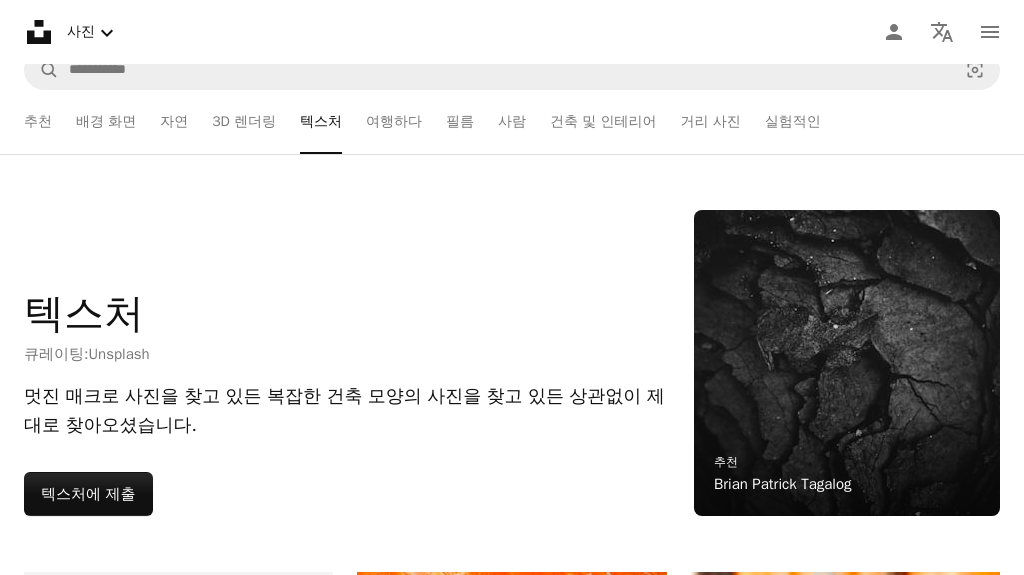 scroll, scrollTop: 0, scrollLeft: 0, axis: both 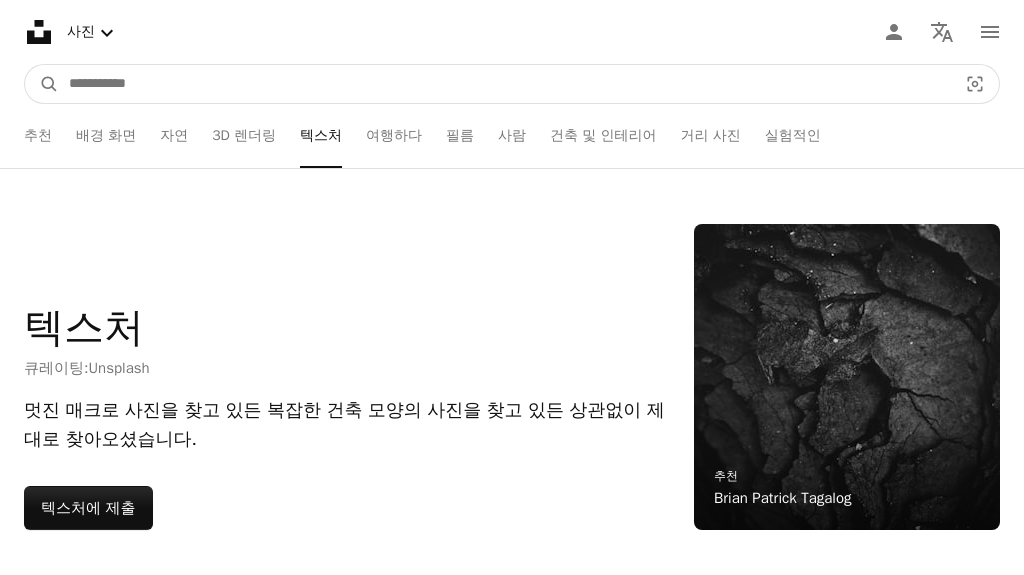 click at bounding box center (505, 84) 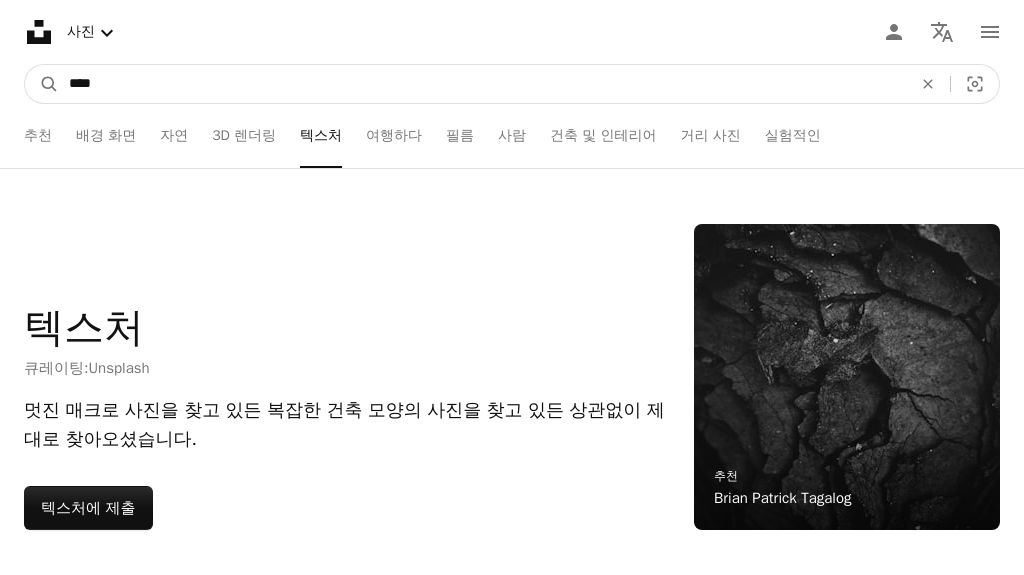 type on "****" 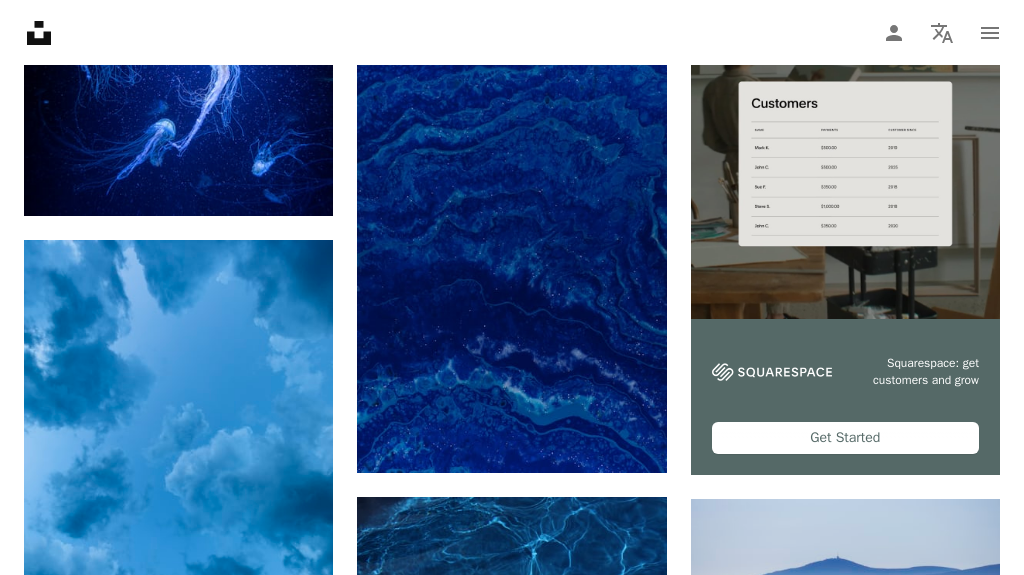 click at bounding box center (511, 240) 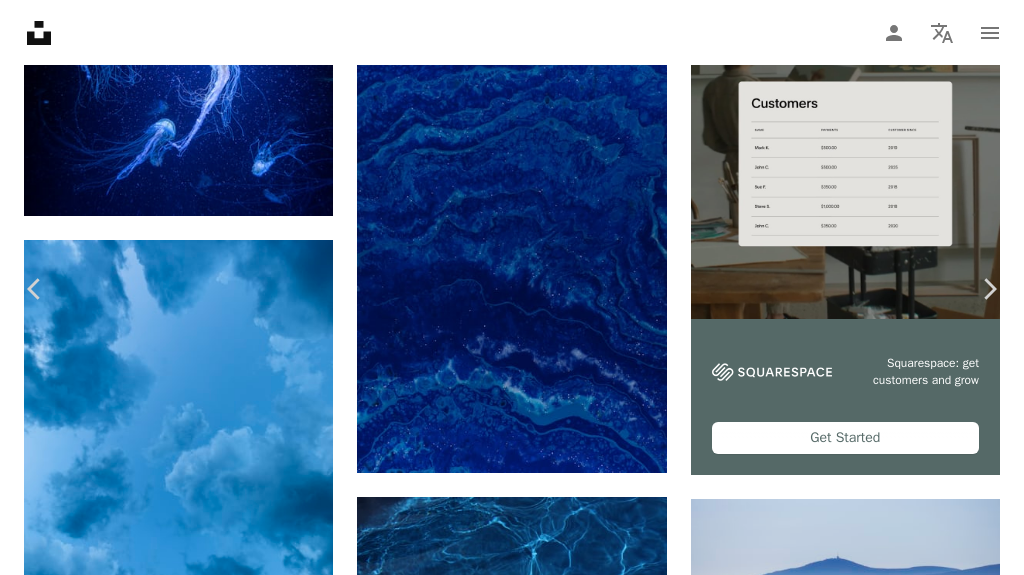 scroll, scrollTop: 542, scrollLeft: 0, axis: vertical 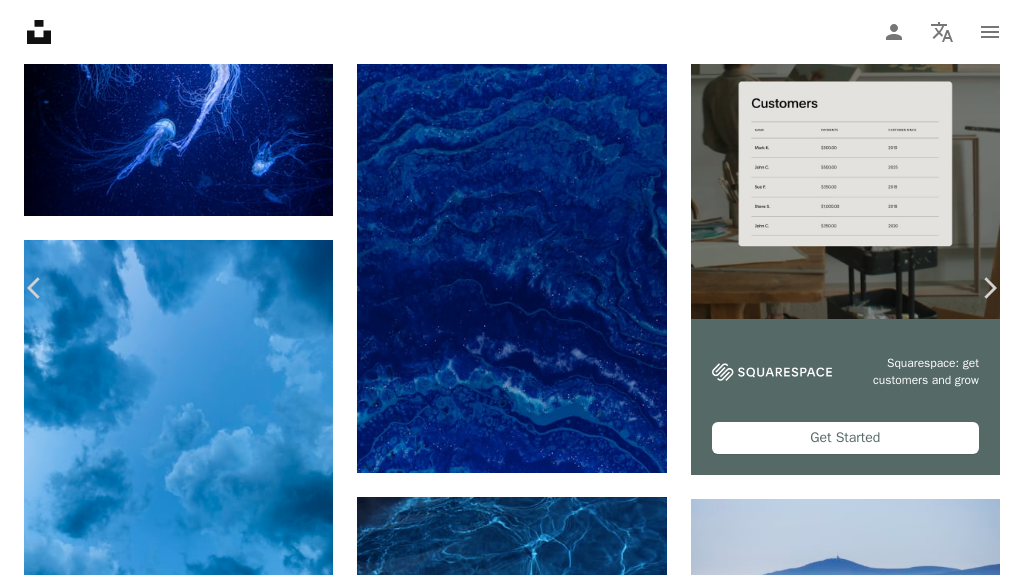click on "Chevron down" 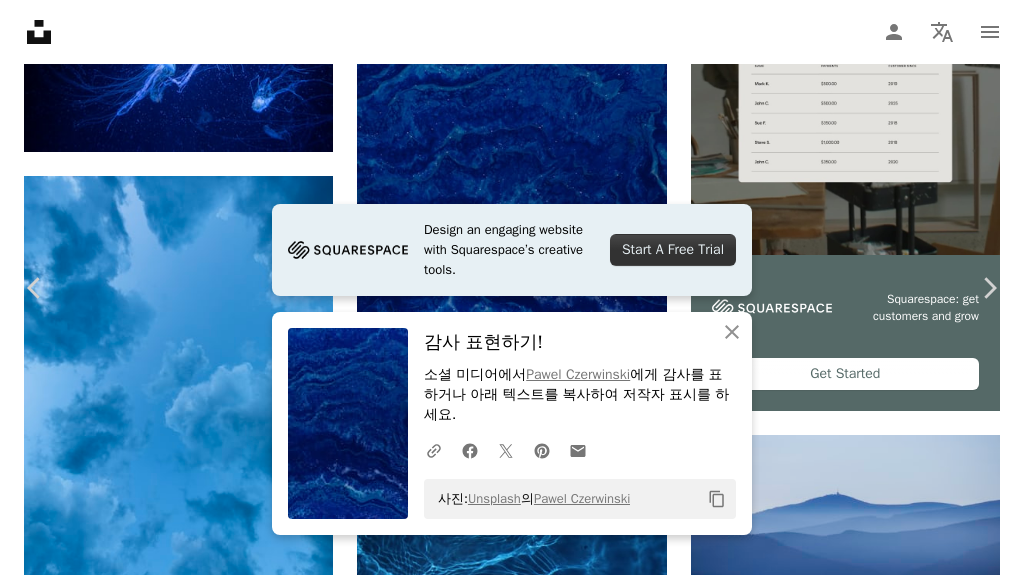 click on "An X shape Chevron left Chevron right [FIRST] [LAST] Squarespace’s creative tools. Start A Free Trial An X shape 닫기 감사 표현하기! 소셜 미디어에서  [FIRST] [LAST] 에게 감사를 표하거나 아래 텍스트를 복사하여 저작자 표시를 하세요. A URL sharing icon (chains) Facebook icon X (formerly Twitter) icon Pinterest icon An envelope 사진:  Unsplash 의 [FIRST] [LAST]
Copy content [FIRST] [LAST] pawel_czerwinski A heart A plus sign 이미지 편집   Plus sign for Unsplash+ 무료 다운로드 Chevron down Zoom in 조회수 12,187,072 다운로드 110,070 소개 매체 사진 ,  파랑 ,  텍스처 A forward-right arrow 공유 Info icon 정보 More Actions Calendar outlined 2020년 1월 17일 에 게시됨 Camera Canon, EOS 77D Safety Unsplash 라이선스 하에서 무료로 사용 가능 배경 추상적인 텍스처 우주 어둠 파랑 무늬 은하 파란색 배경 별 페인트 파란색 바탕 화면 코스모스 하늘색 배경  |" at bounding box center (512, 3710) 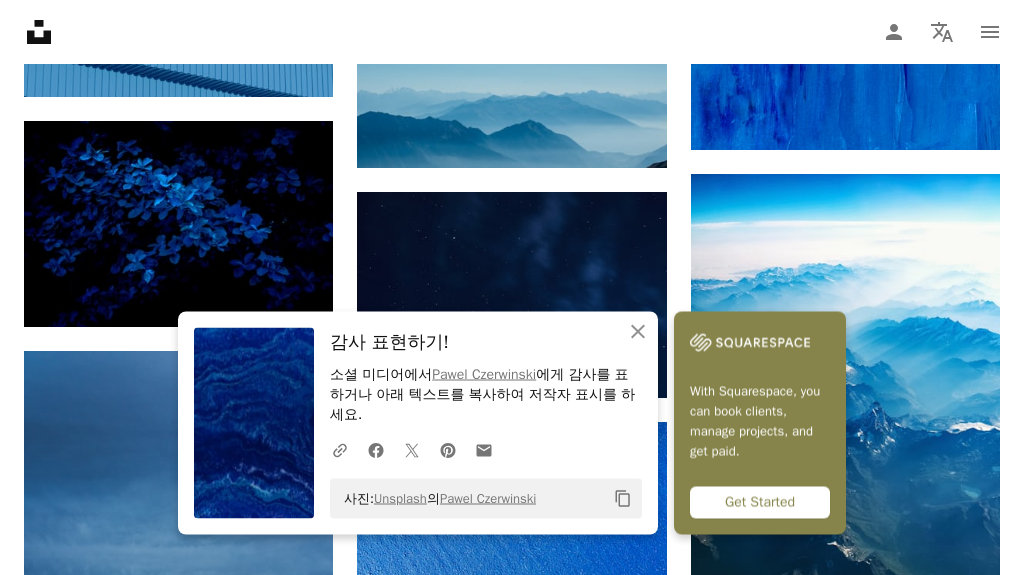 click on "An X shape" 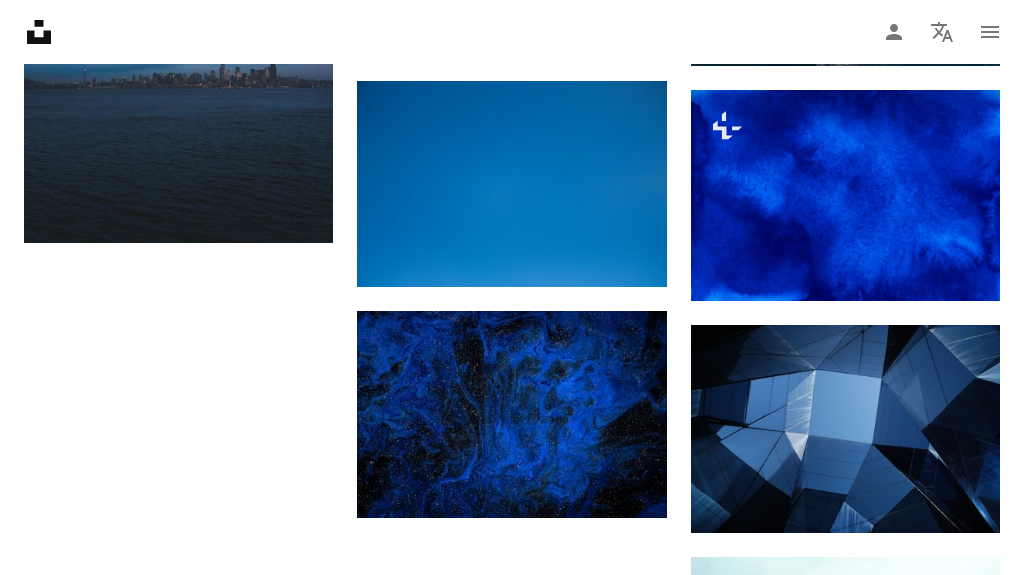 scroll, scrollTop: 2109, scrollLeft: 0, axis: vertical 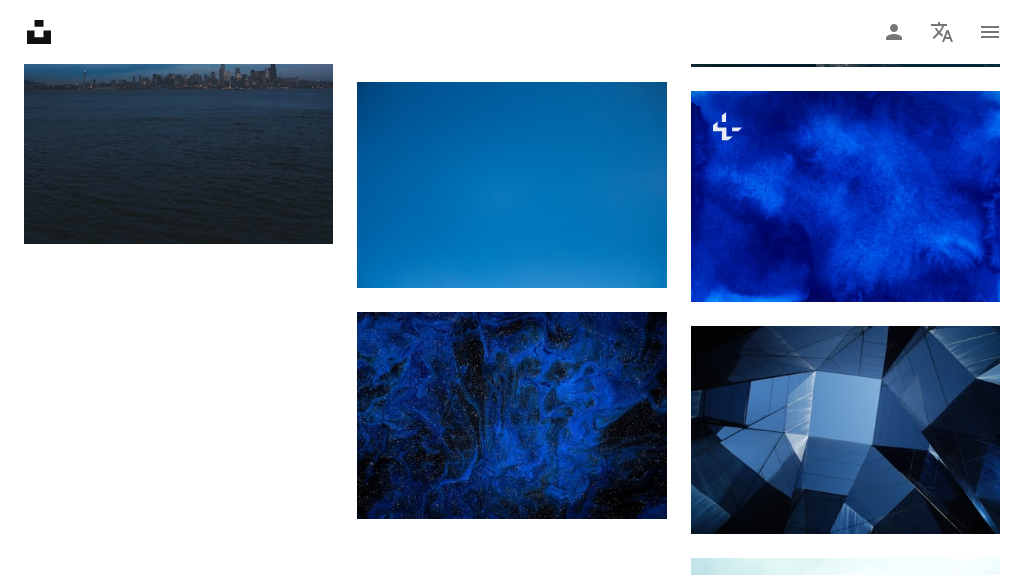click on "A plus sign" at bounding box center [627, 348] 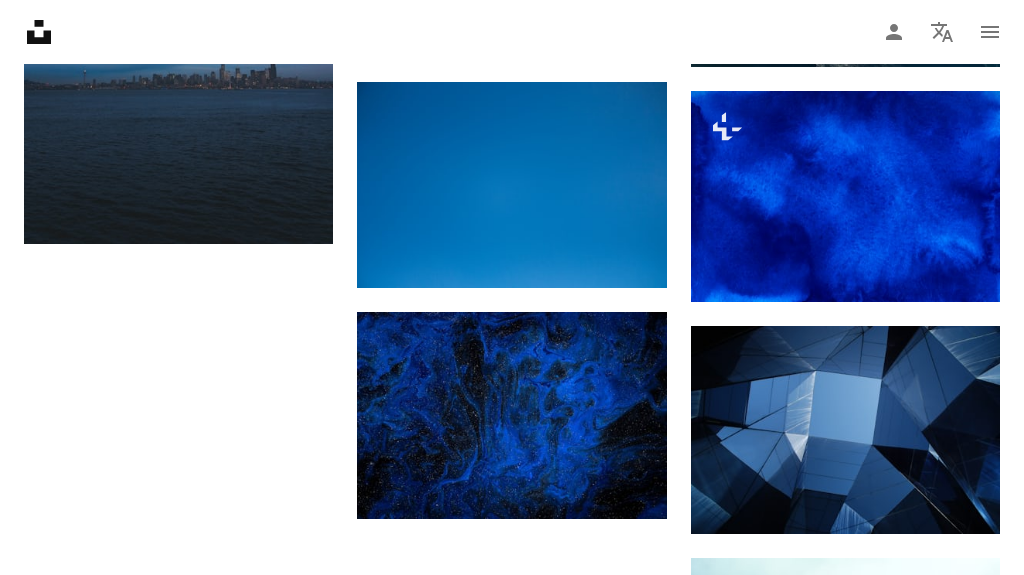 click on "An X shape Unsplash 가입 이미 계정이 있으세요?  로그인 이름 성 이메일 사용자 이름  (문자, 숫자 및 밑줄만 사용 가능) 암호  (최소 8자) 가입 가입하는 경우, 귀하는  이용약관  및  개인정보 취급방침 에 동의하는 것입니다." at bounding box center (512, 2208) 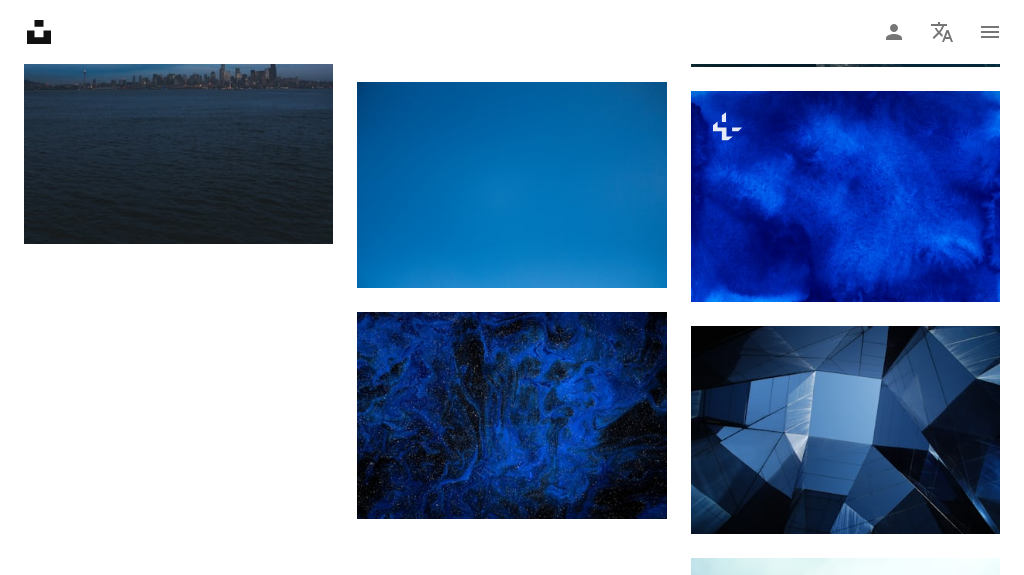 click on "Unsplash logo Unsplash 홈" 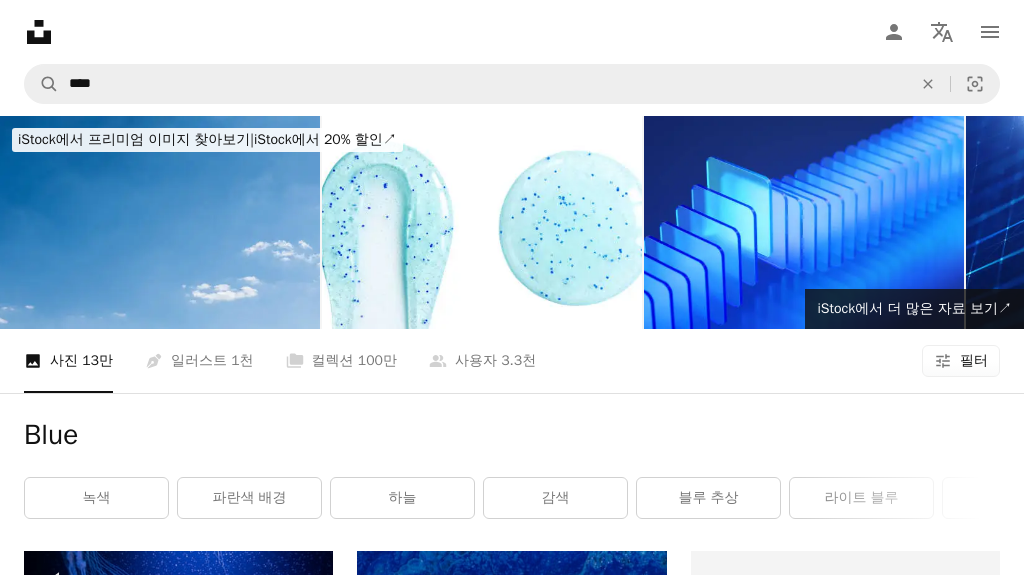 scroll, scrollTop: 2173, scrollLeft: 0, axis: vertical 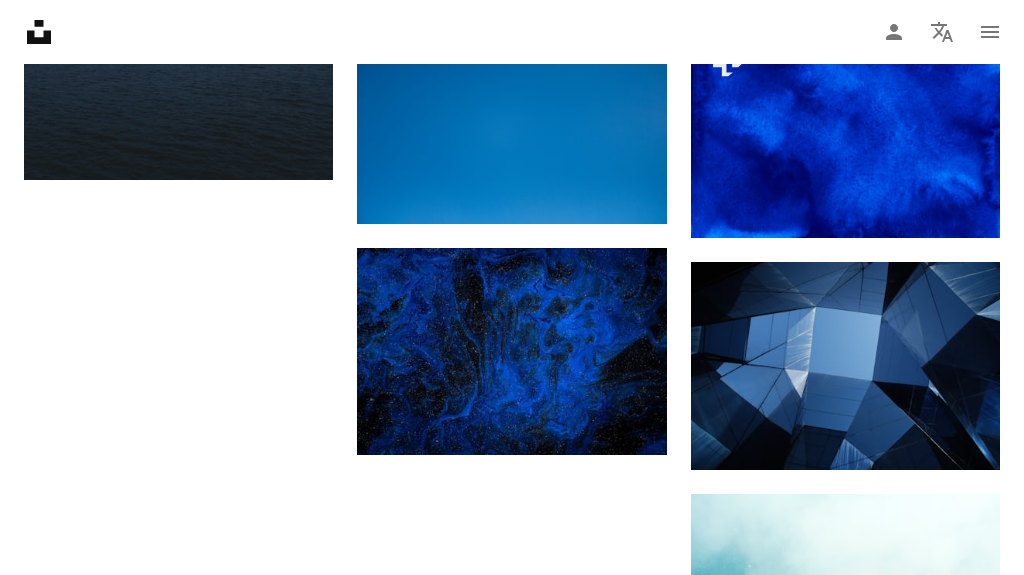 click at bounding box center (511, 351) 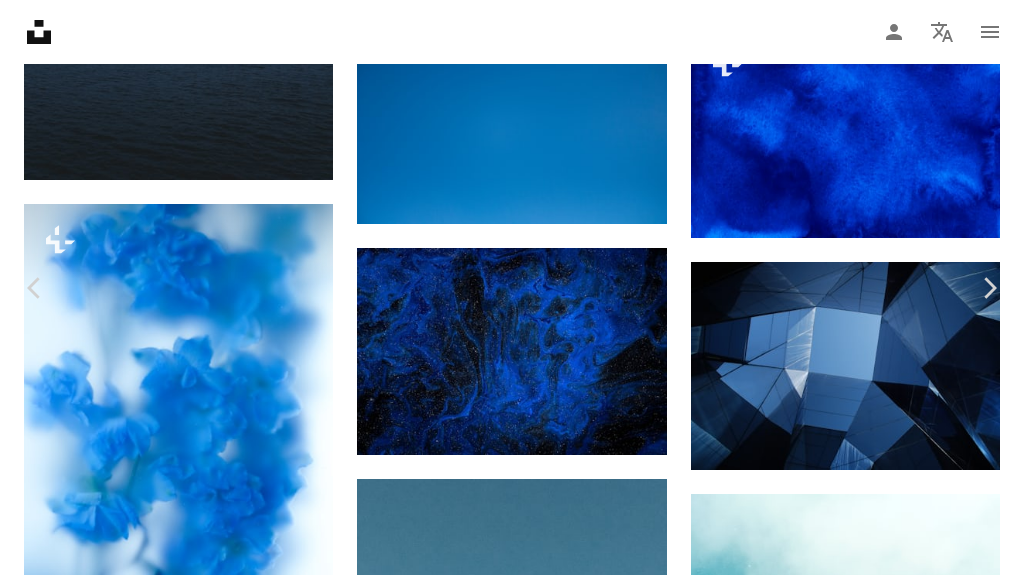 click on "Chevron down" 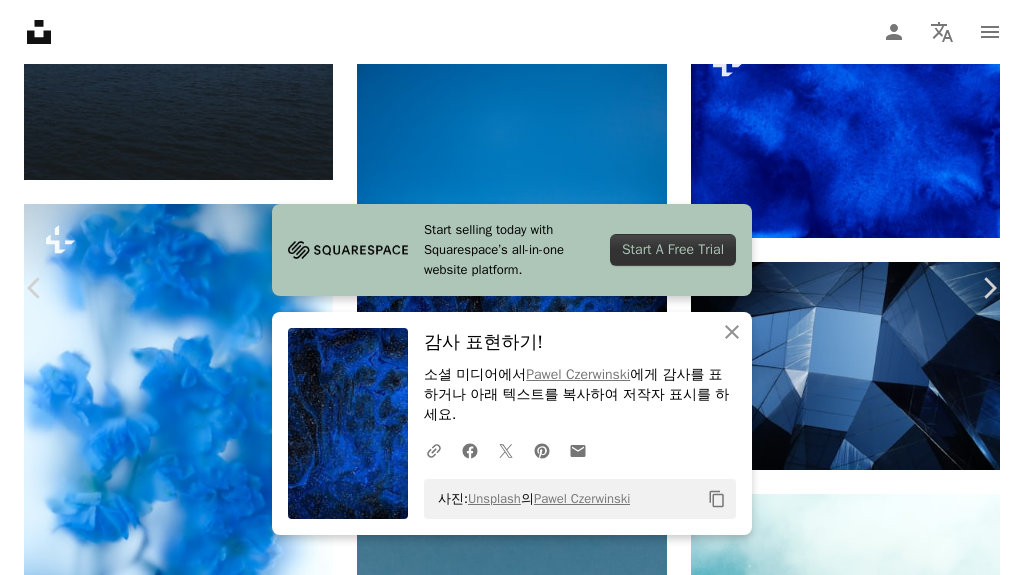 click 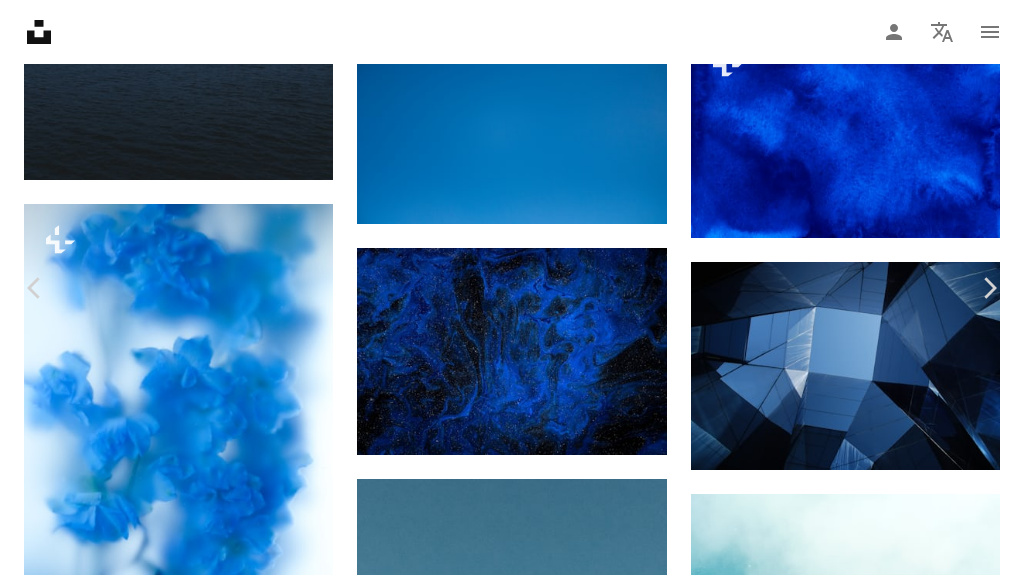 scroll, scrollTop: 1866, scrollLeft: 0, axis: vertical 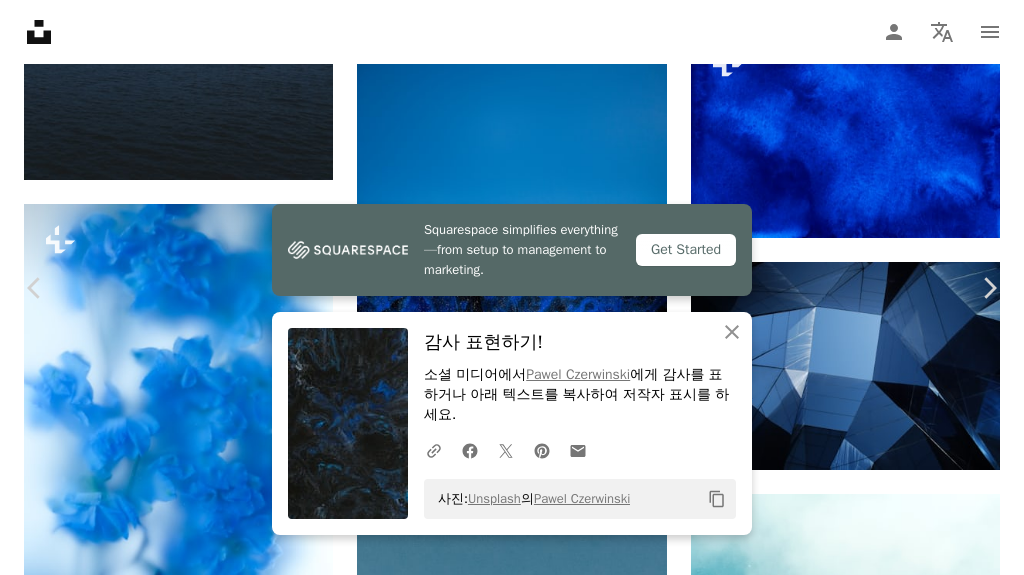 click on "Chevron down" 